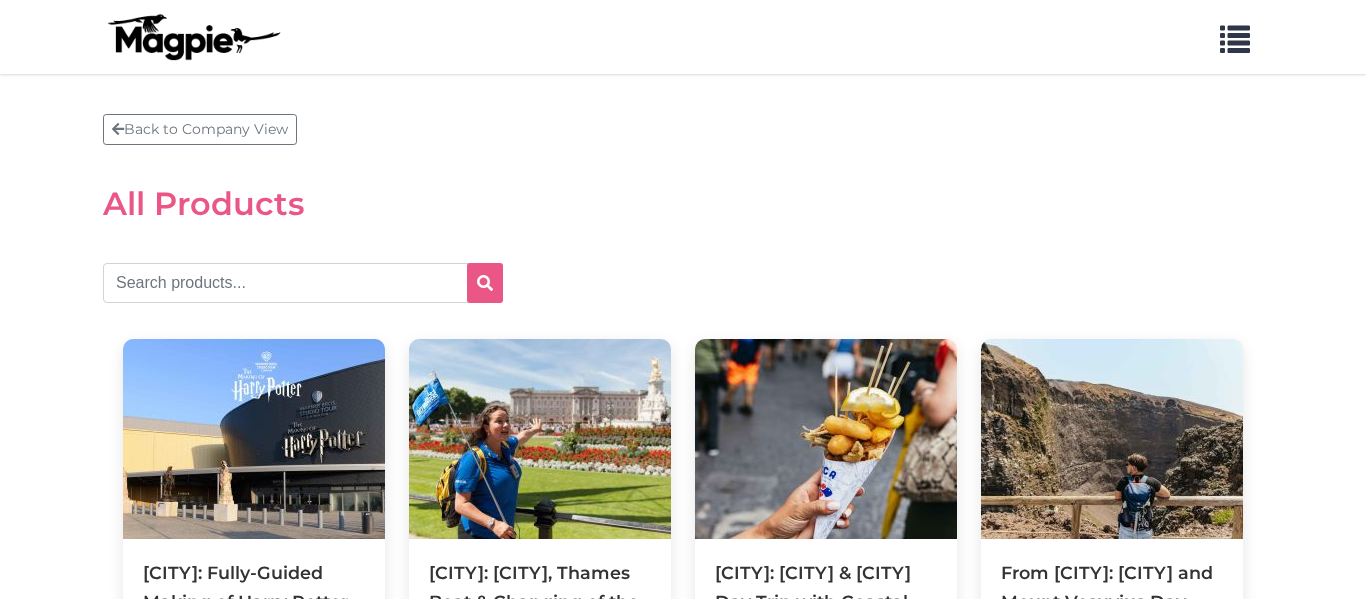 scroll, scrollTop: 0, scrollLeft: 0, axis: both 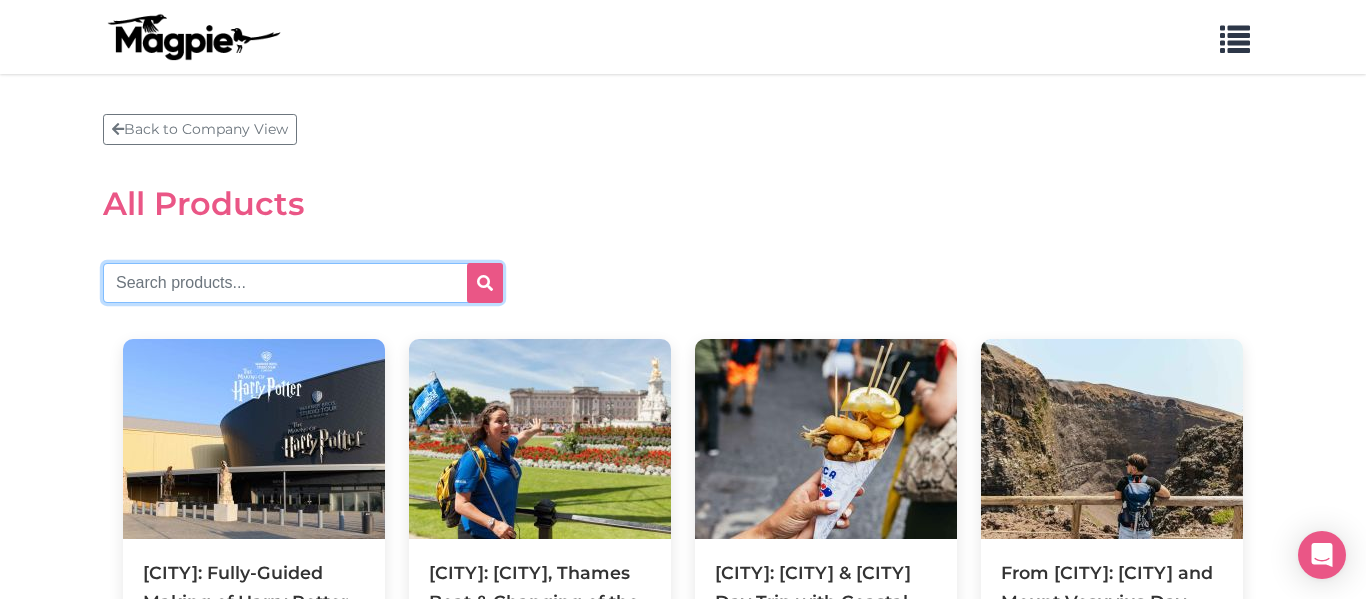 click at bounding box center (303, 283) 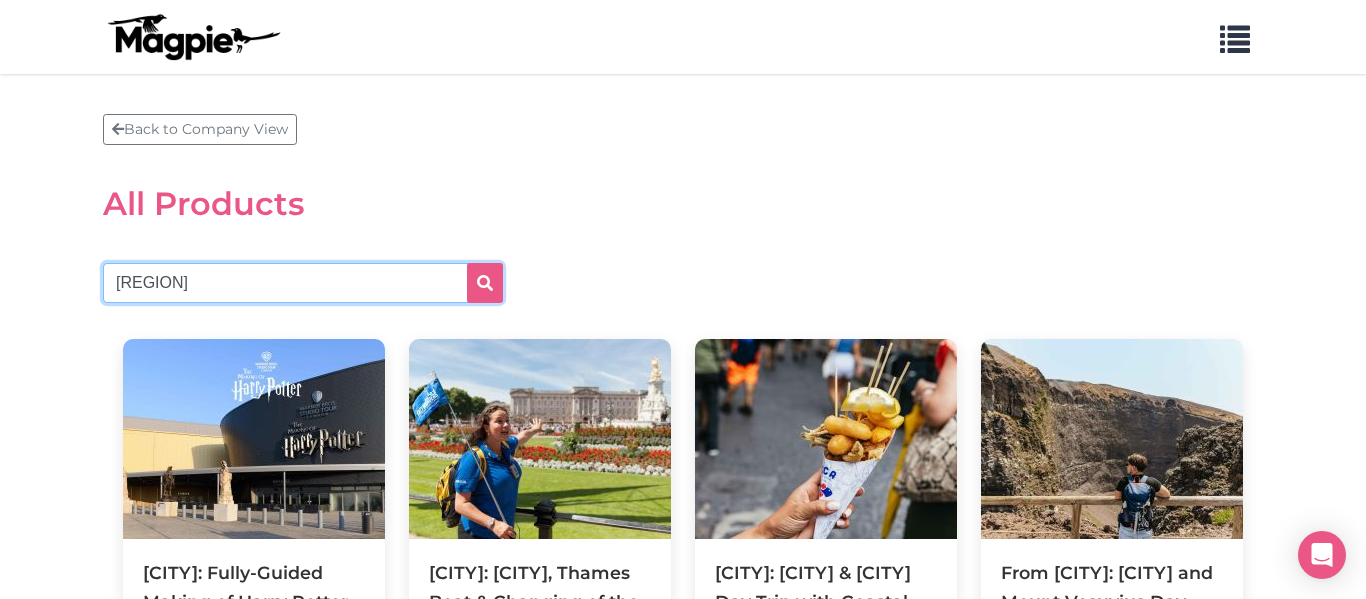 type on "[REGION]" 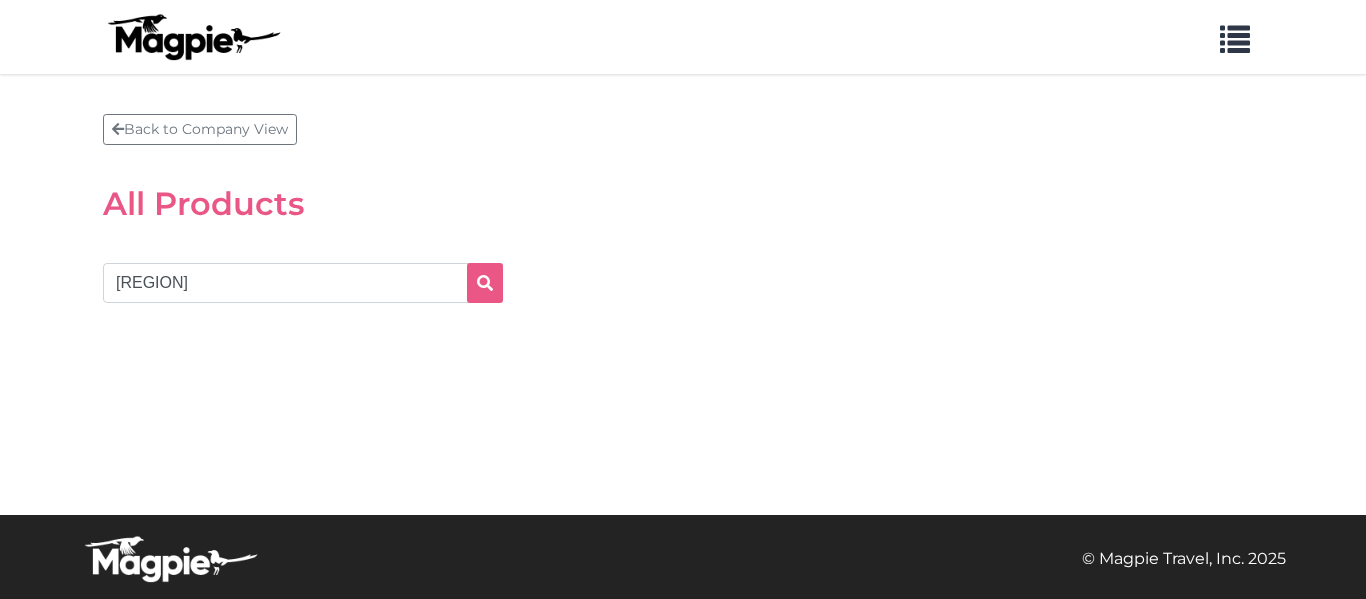 scroll, scrollTop: 0, scrollLeft: 0, axis: both 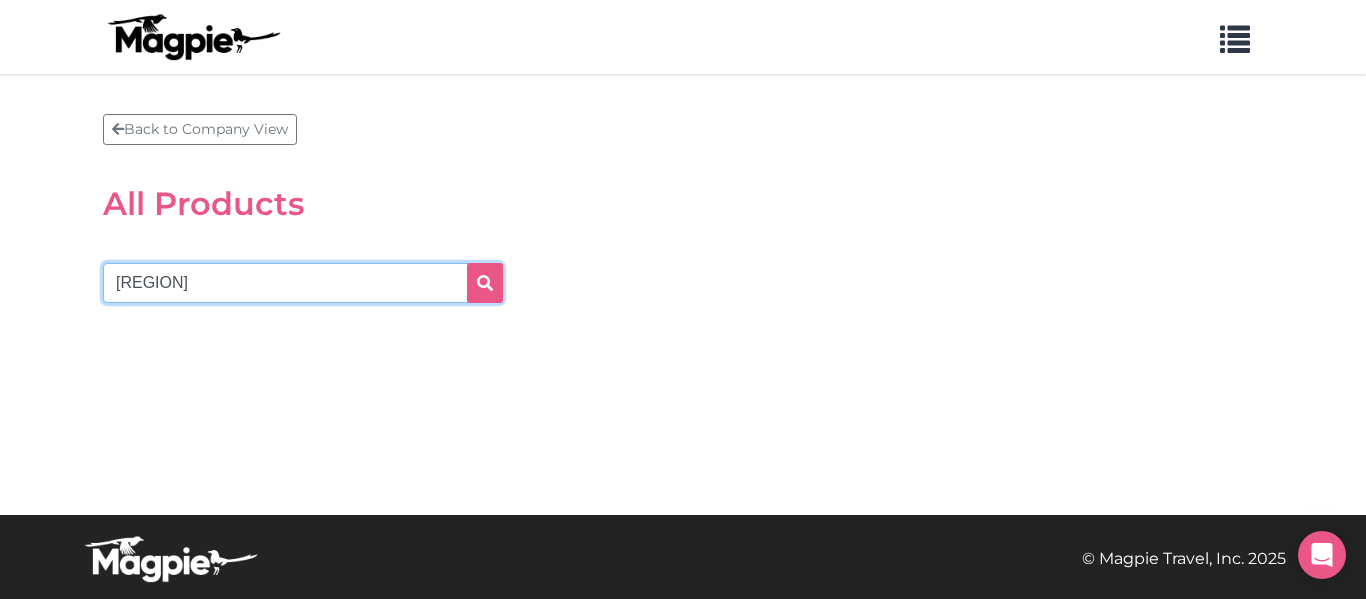 click on "tuscany" at bounding box center [303, 283] 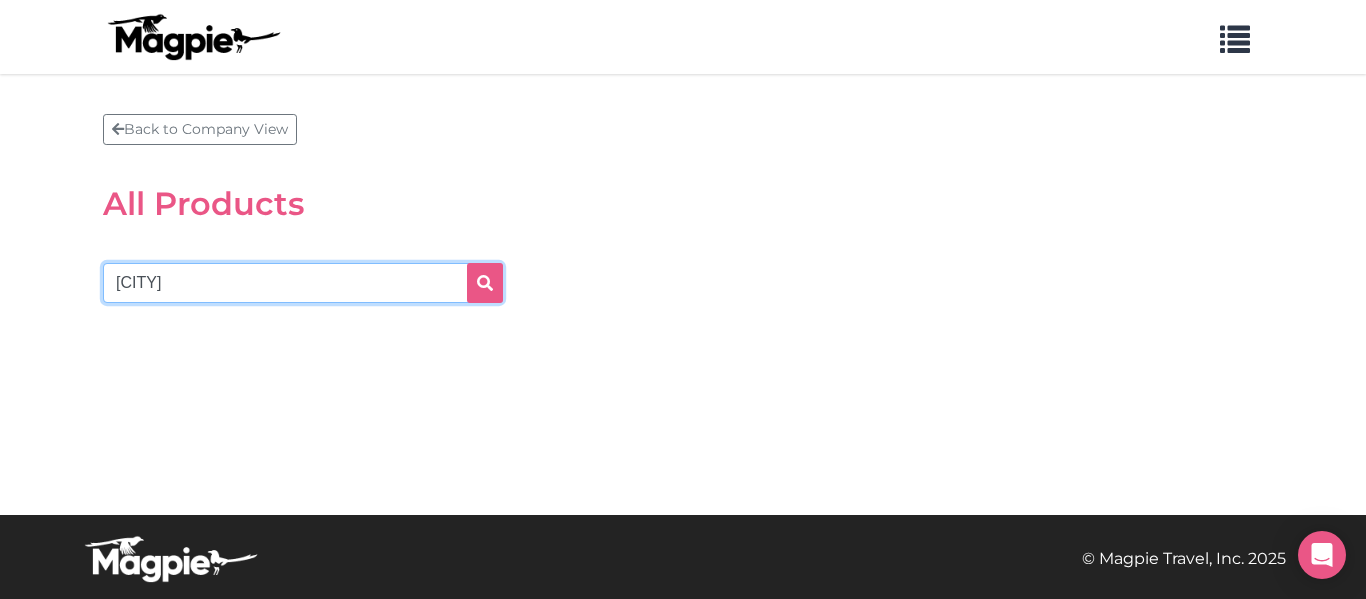 type on "rome" 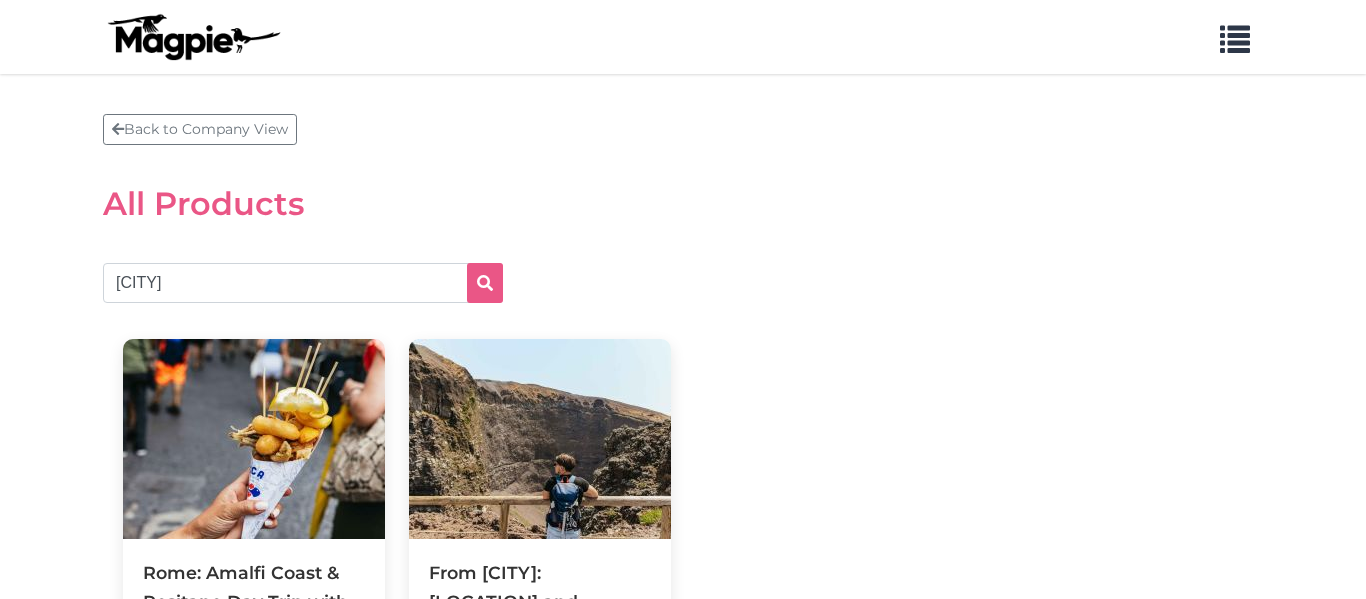 scroll, scrollTop: 0, scrollLeft: 0, axis: both 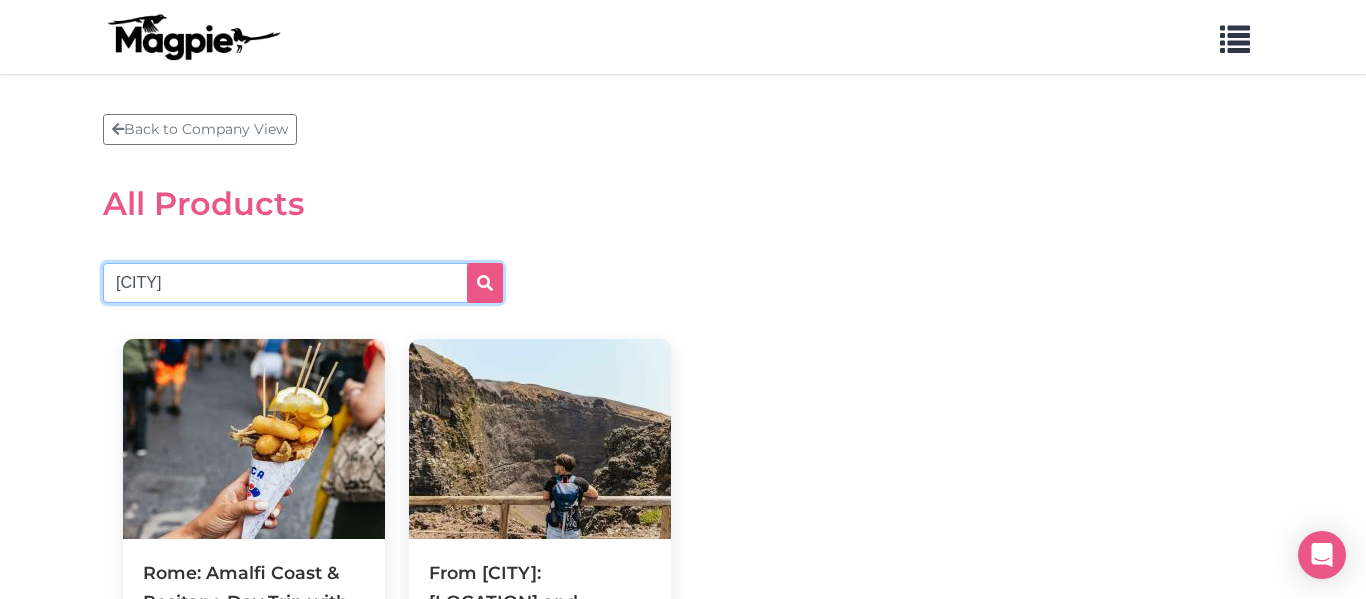 click on "[CITY]" at bounding box center [303, 283] 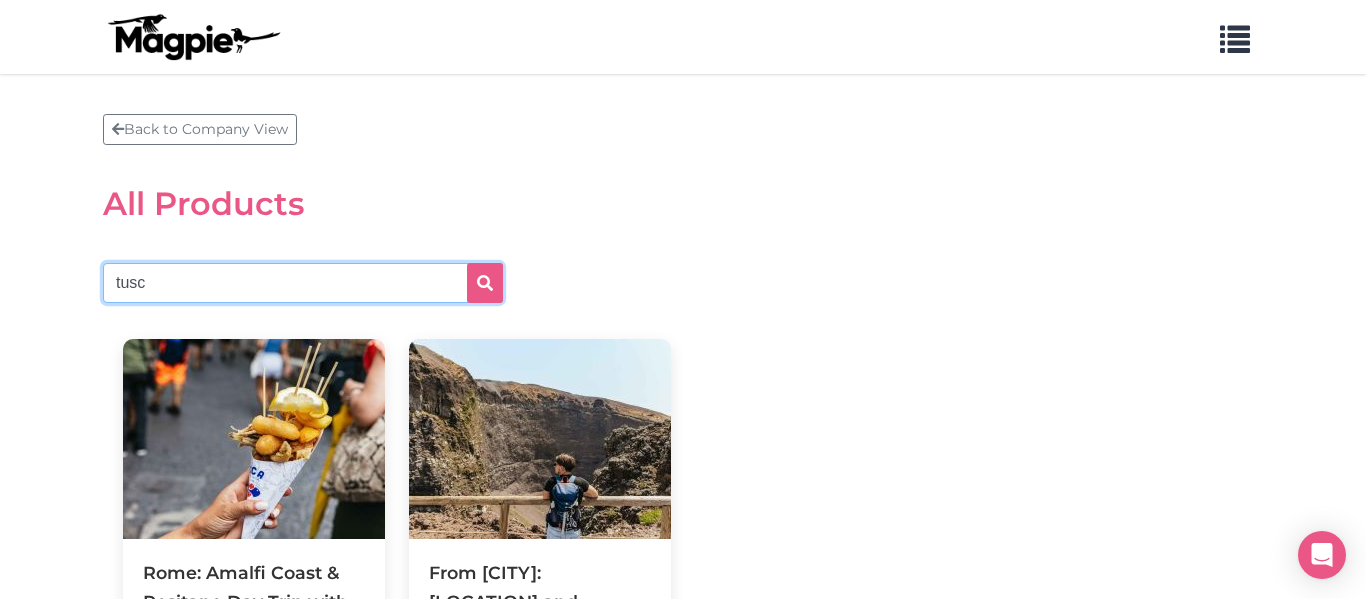 type on "[REGION]" 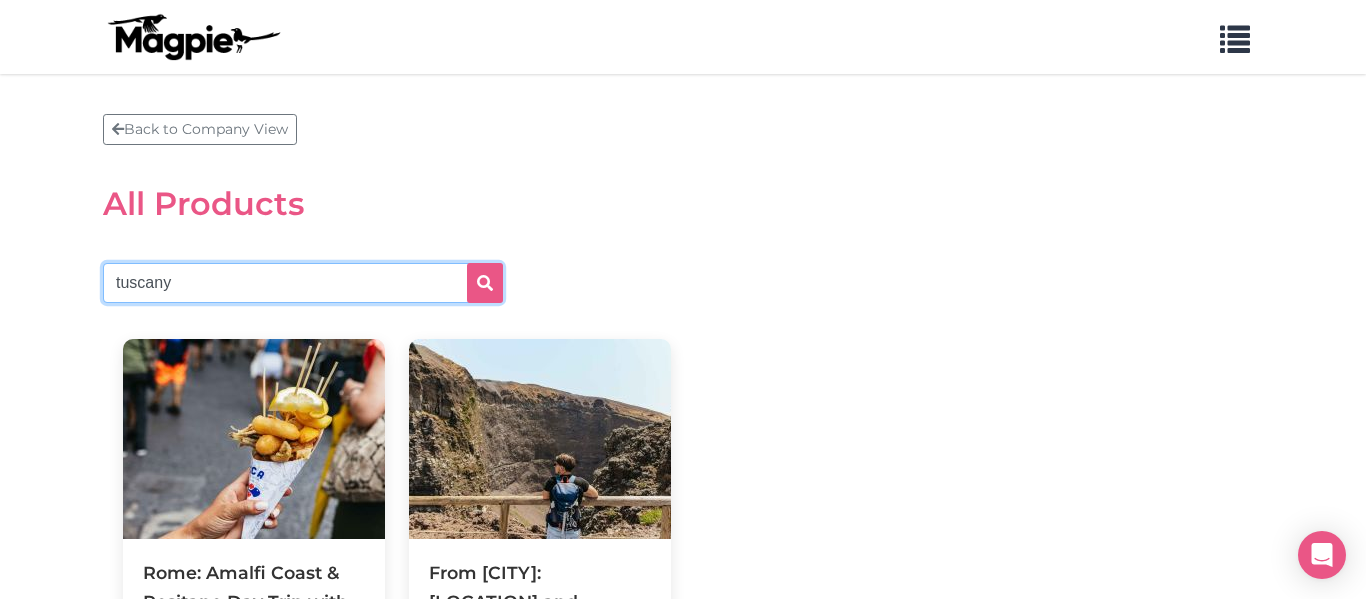 click at bounding box center [485, 283] 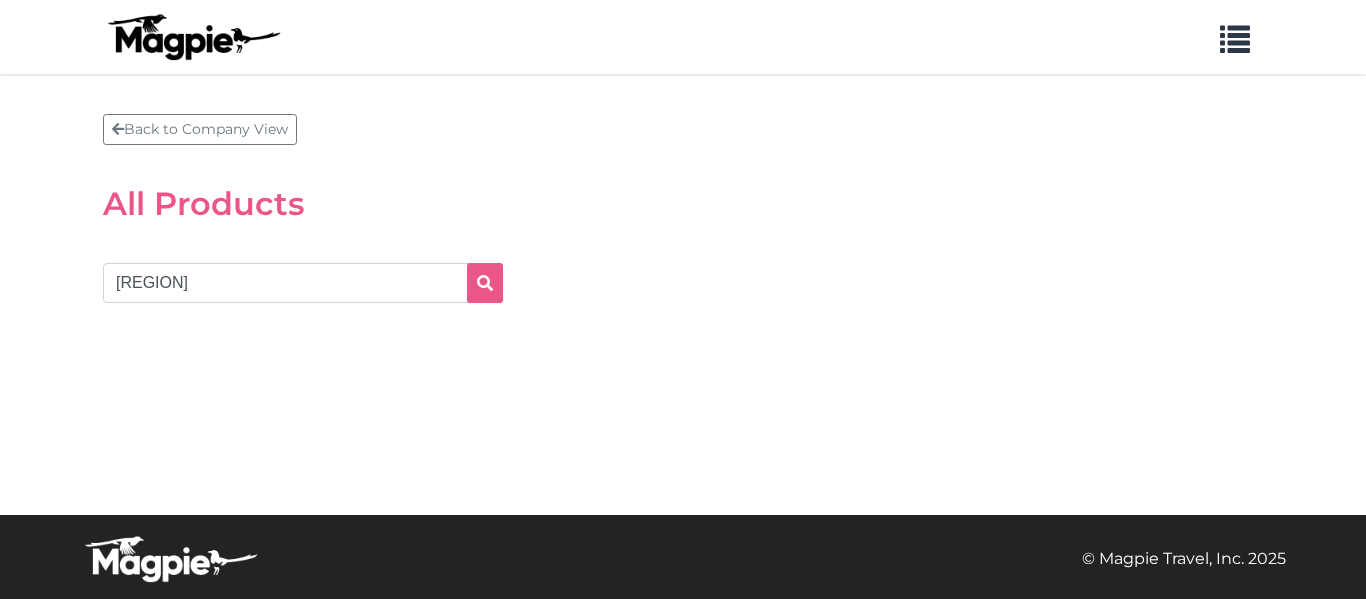 scroll, scrollTop: 0, scrollLeft: 0, axis: both 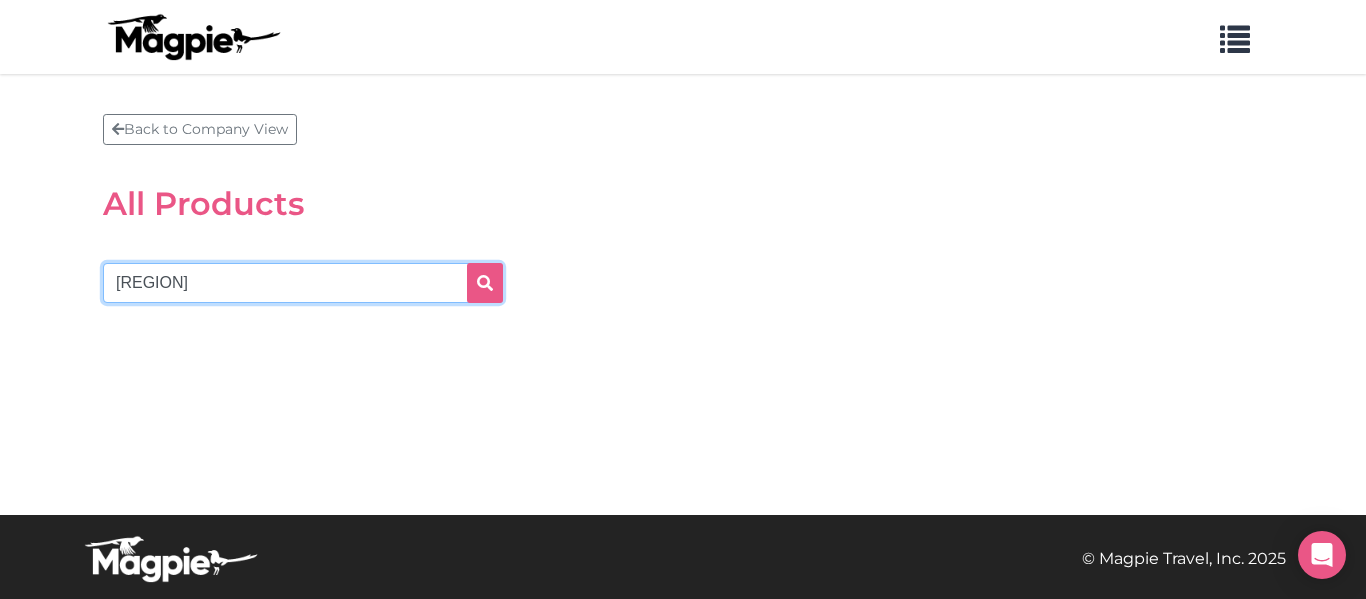 click on "tuscany" at bounding box center (303, 283) 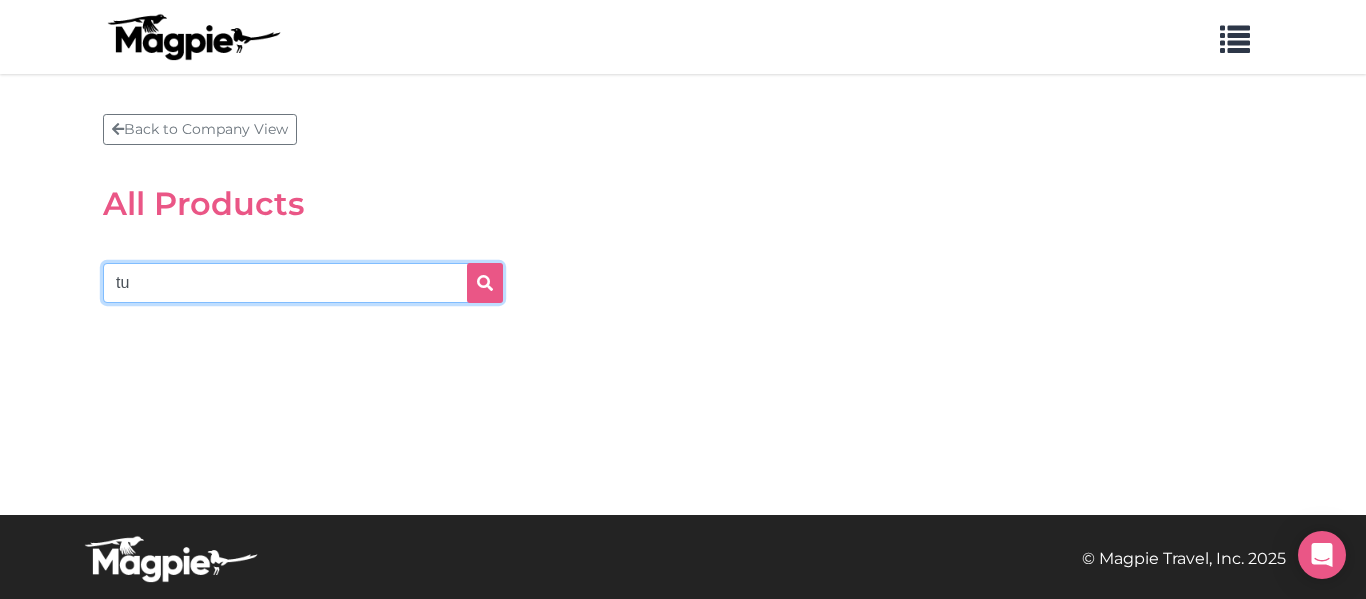 type on "t" 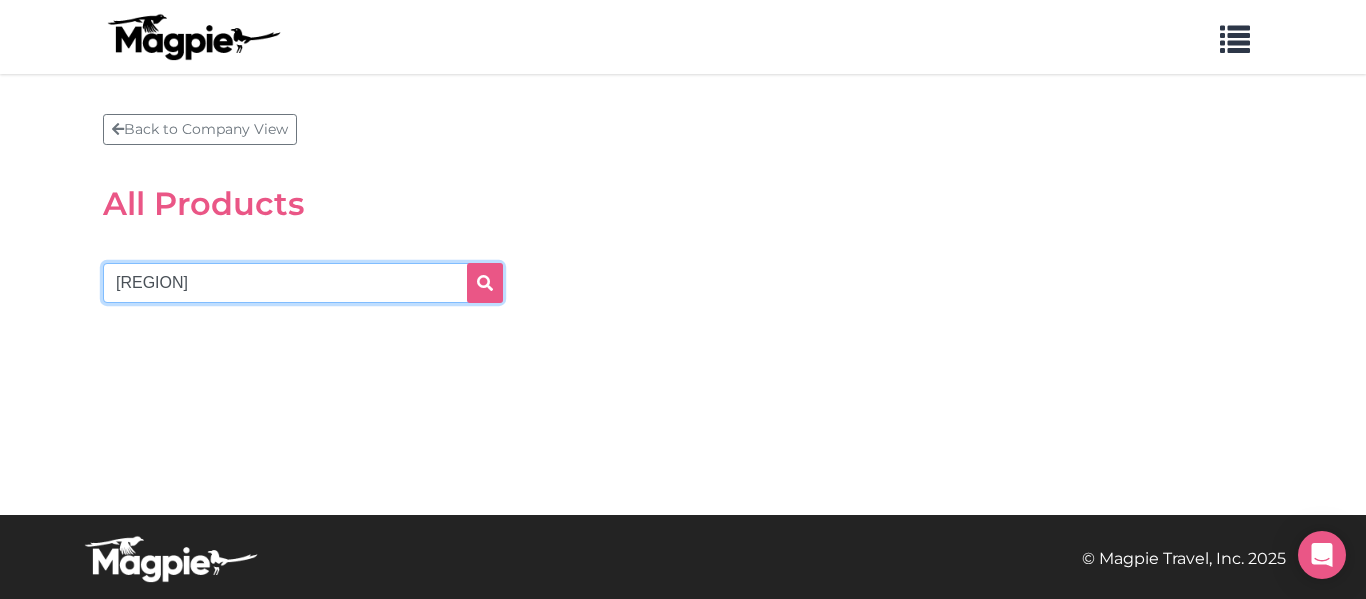 type on "umbria" 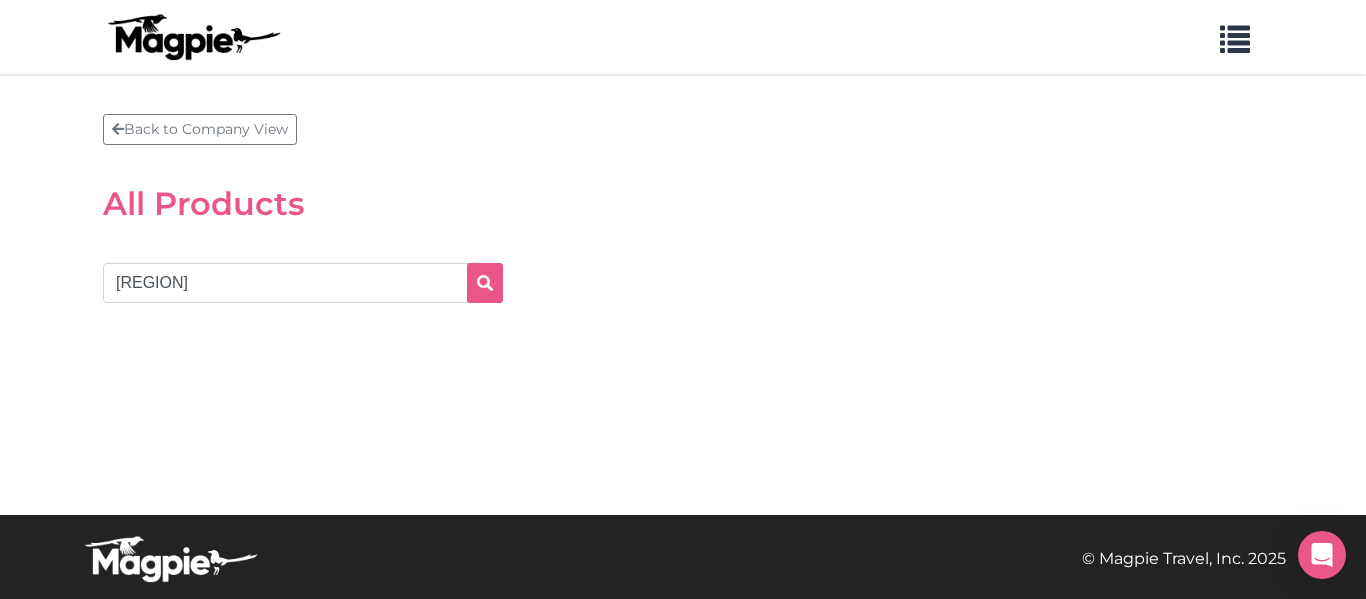 scroll, scrollTop: 0, scrollLeft: 0, axis: both 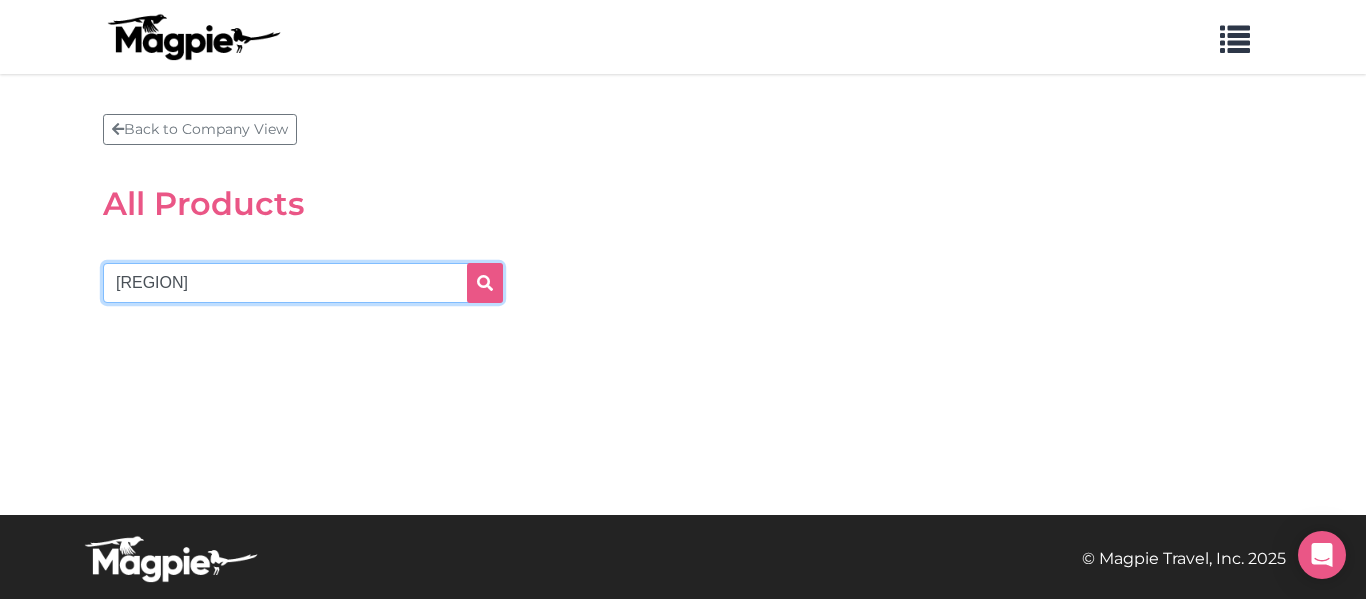 click on "umbria" at bounding box center (303, 283) 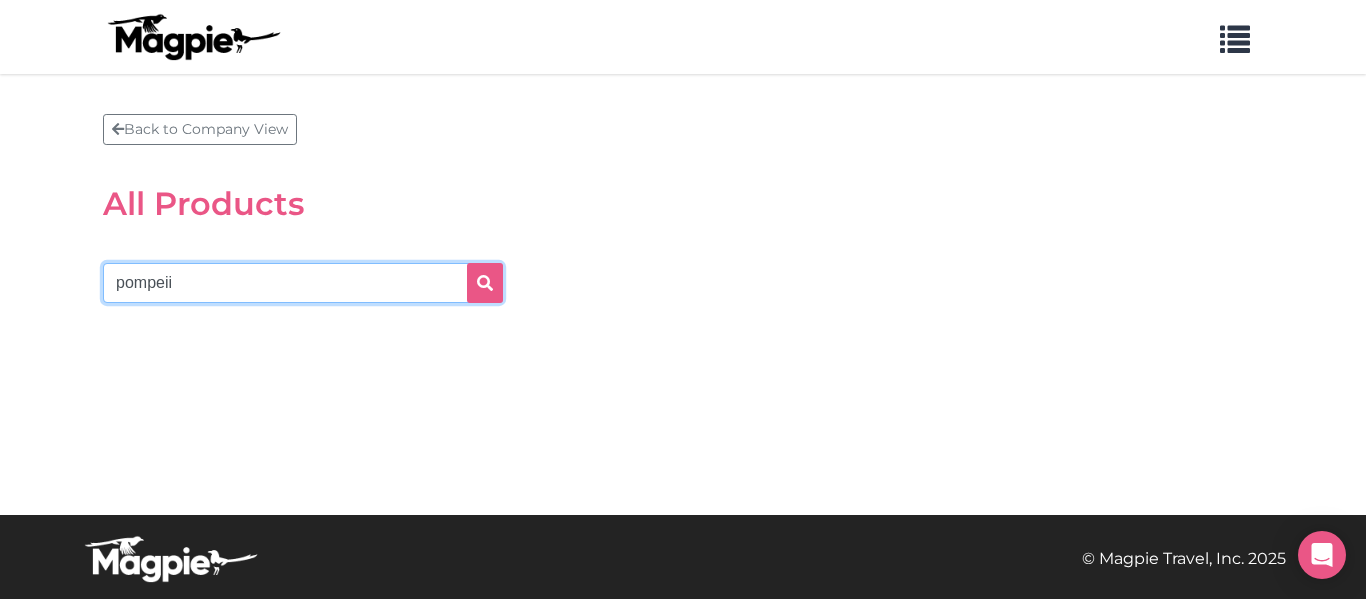 type on "pompeii" 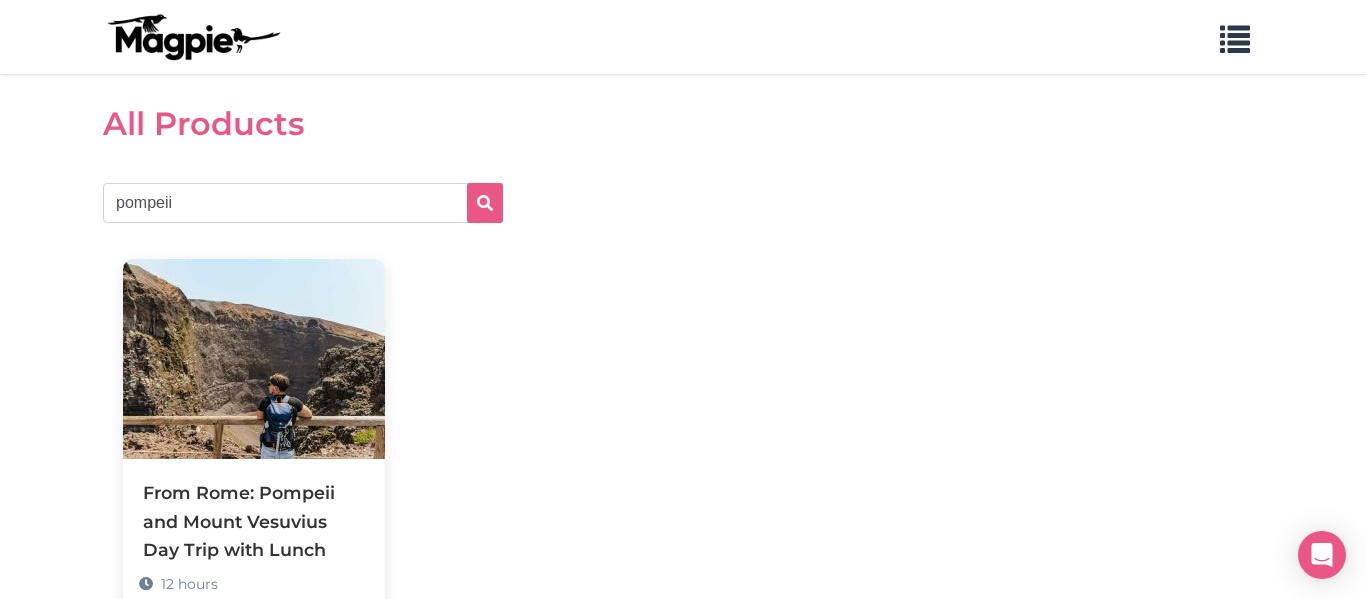 scroll, scrollTop: 82, scrollLeft: 0, axis: vertical 